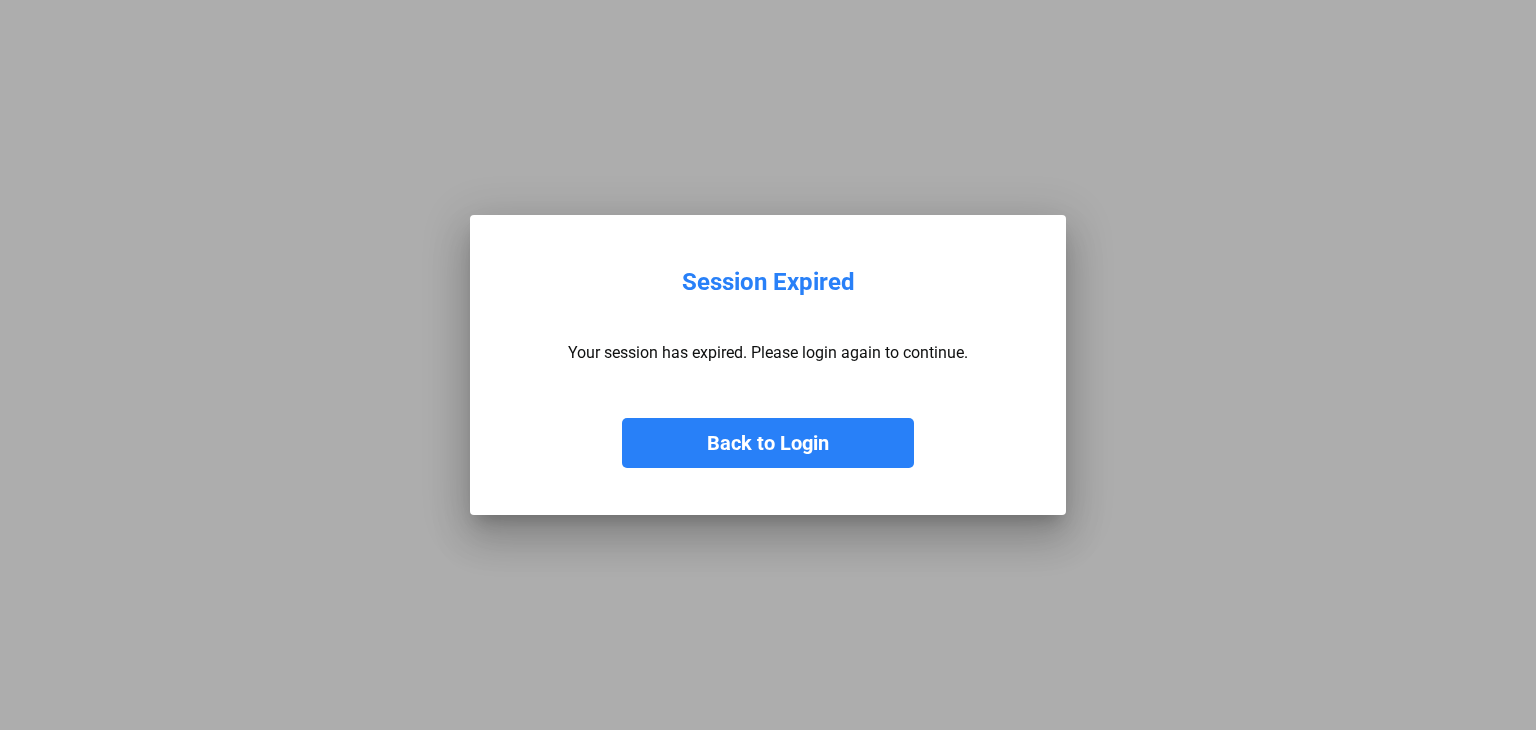 scroll, scrollTop: 0, scrollLeft: 0, axis: both 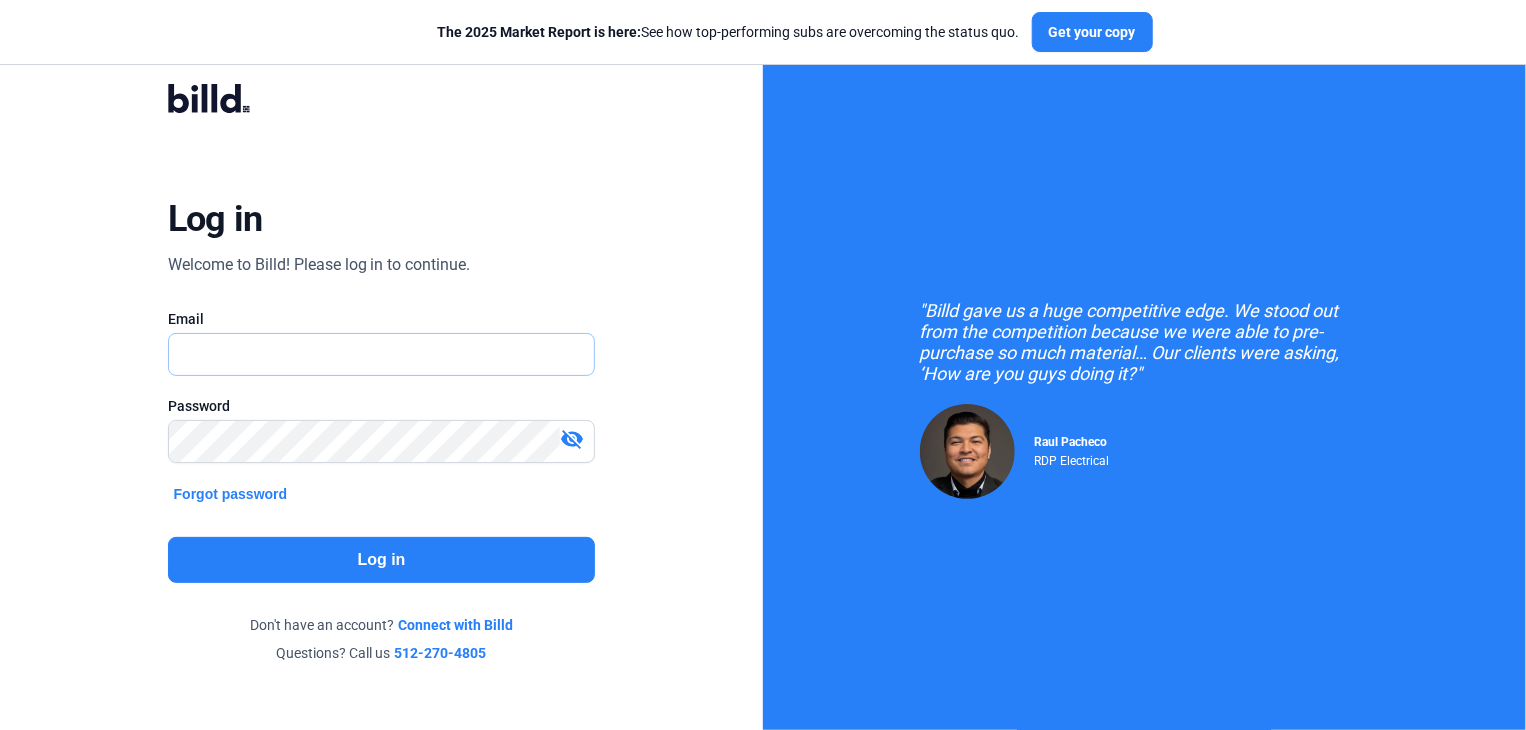 click at bounding box center [382, 354] 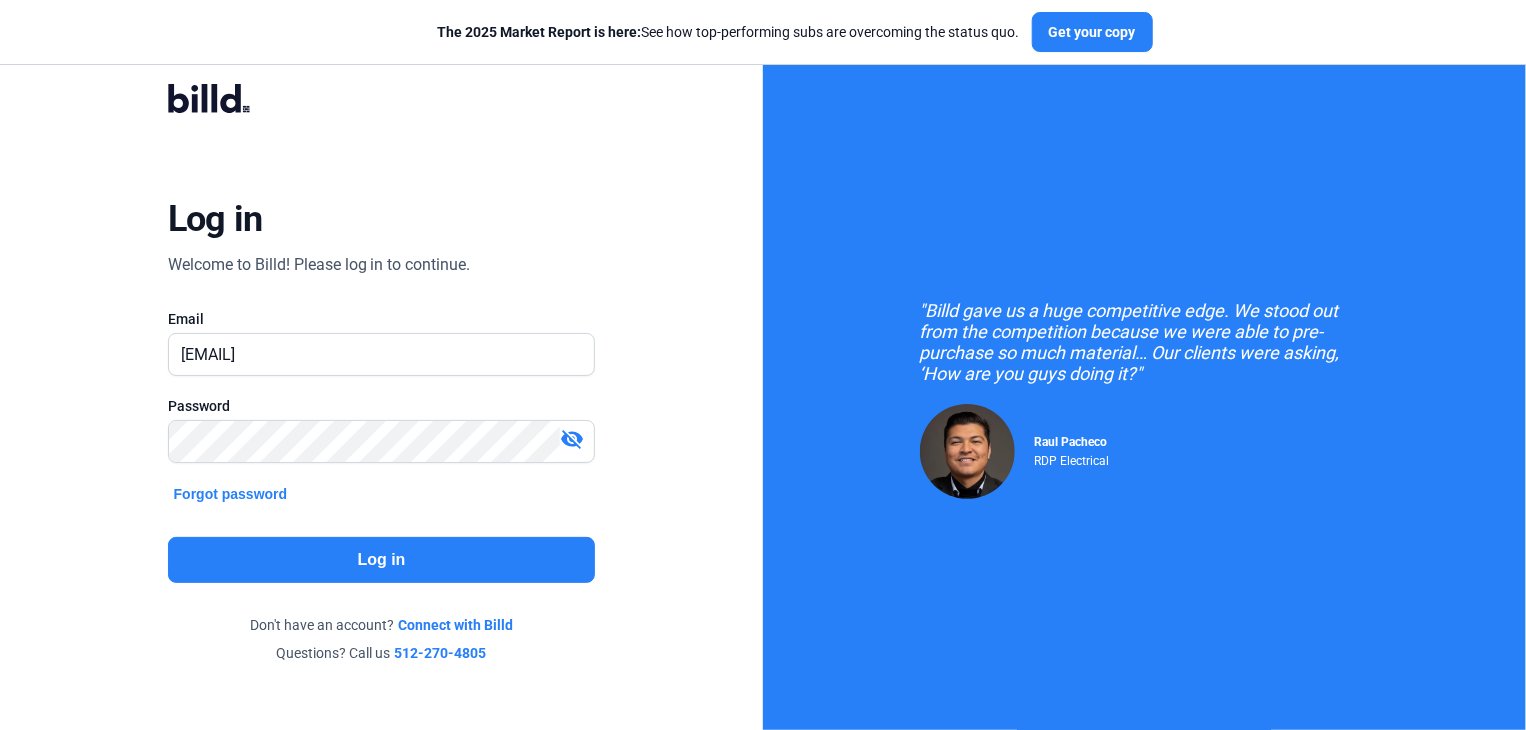 click on "Log in" 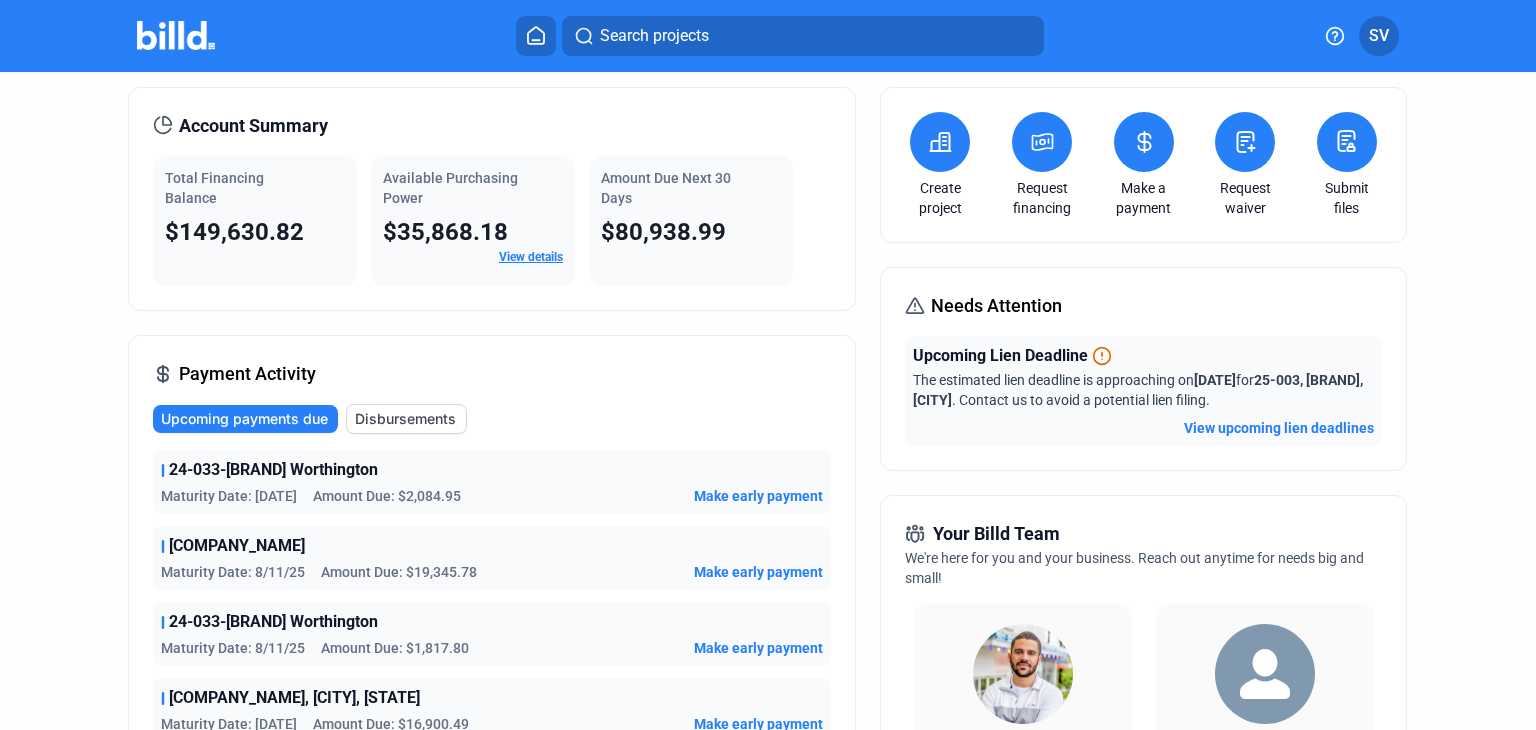 scroll, scrollTop: 0, scrollLeft: 0, axis: both 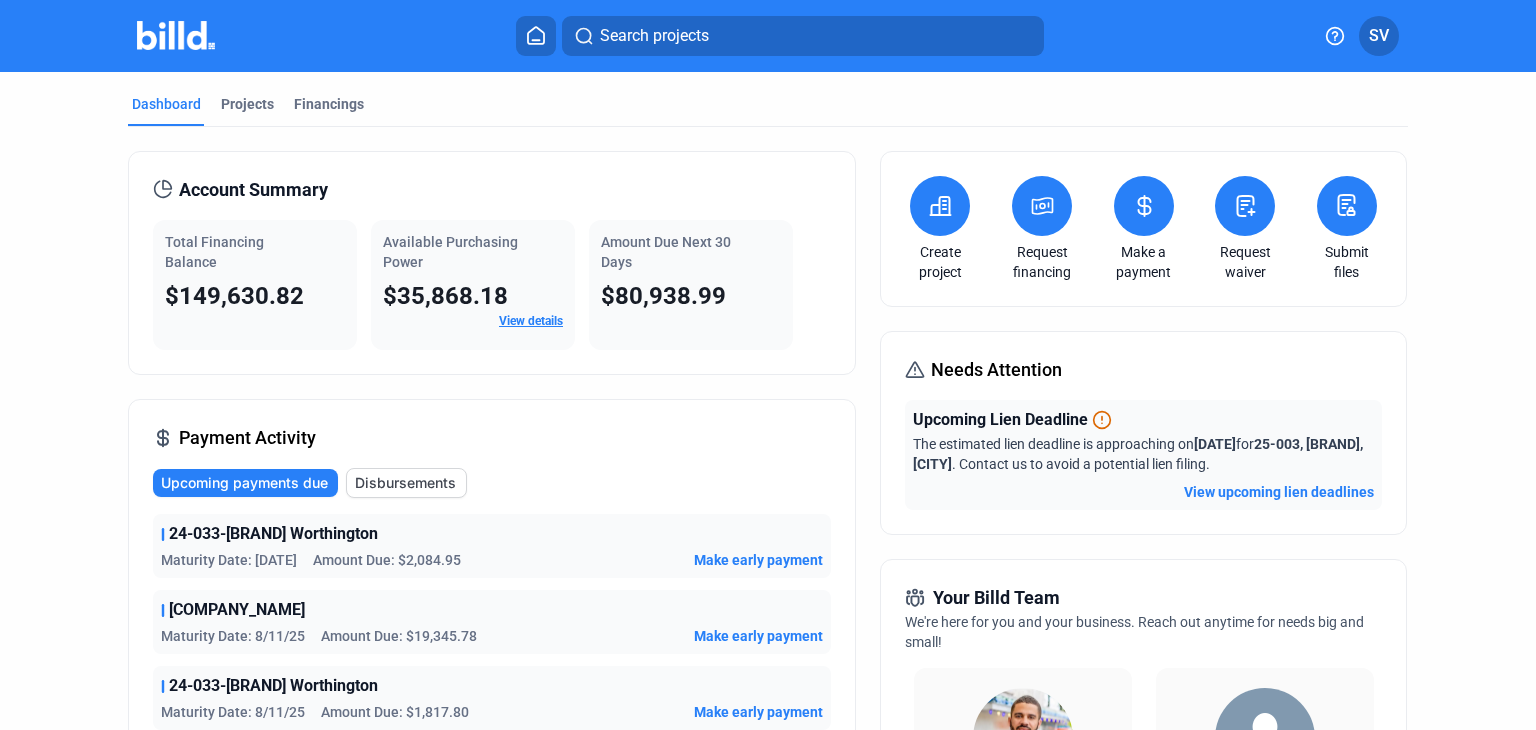 click on "Dashboard Projects Financings Account Summary Total Financing   Balance $149,630.82 Available Purchasing   Power $35,868.18 View details Amount Due Next 30   Days $80,938.99 Payment Activity Upcoming payments dueDisbursements 24-033-[BRAND] Worthington Maturity Date: 8/8/25 Amount Due: $2,084.95 Make early payment [COMPANY_NAME] Building Maturity Date: 8/11/25 Amount Due: $19,345.78 Make early payment 24-033-[BRAND] Worthington Maturity Date: 8/11/25 Amount Due: $1,817.80 Make early payment [COMPANY_NAME], [CITY], [STATE] Maturity Date: 8/20/25 Amount Due: $16,900.49 Make early payment 25-009-[BRAND] Amarillo Maturity Date: 8/26/25 Amount Due: $21,054.20 Make early payment View more Create project Request financing Make a payment Request waiver Submit files Needs Attention Upcoming Lien Deadline The estimated lien deadline is approaching on  8/7/25  for  25-003, [BRAND], [CITY] . Contact us to avoid a potential lien filing. View upcoming lien deadlines Your Billd Team [FIRST] [LAST] Relationship Manager [PHONE]" 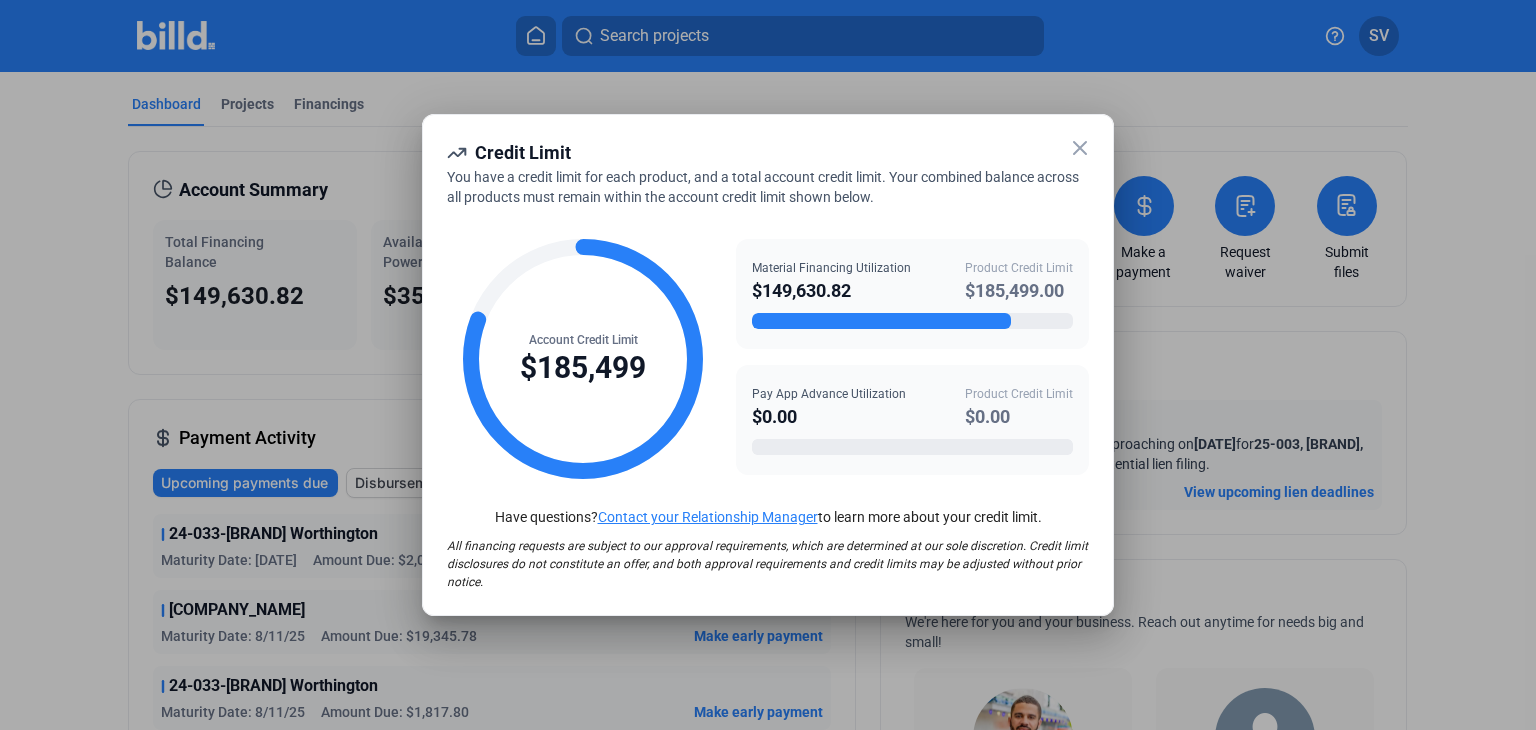 click on "You have a credit limit for each product, and a total account credit limit. Your combined balance across all products must remain within the account credit limit shown below." at bounding box center [768, 187] 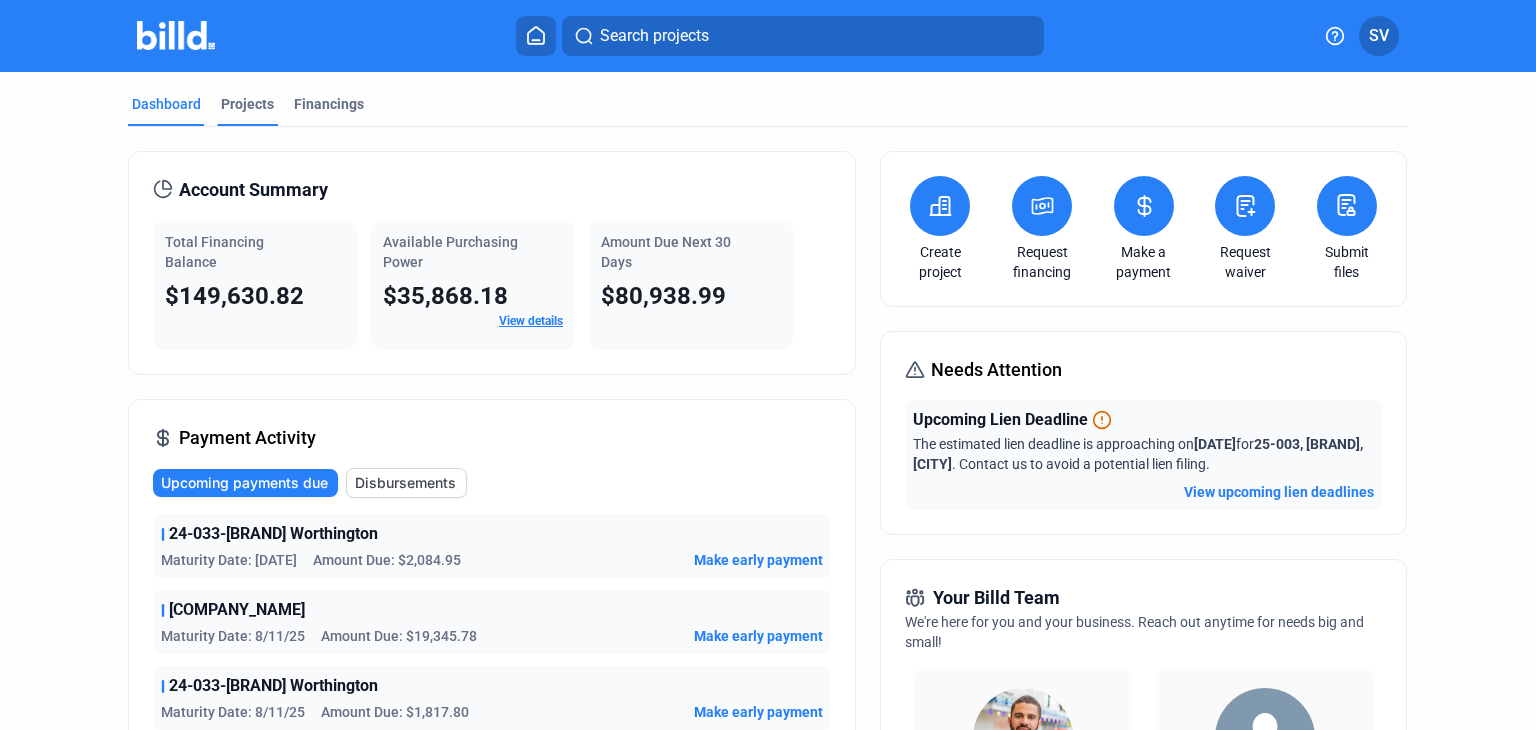 click on "Projects" at bounding box center (247, 104) 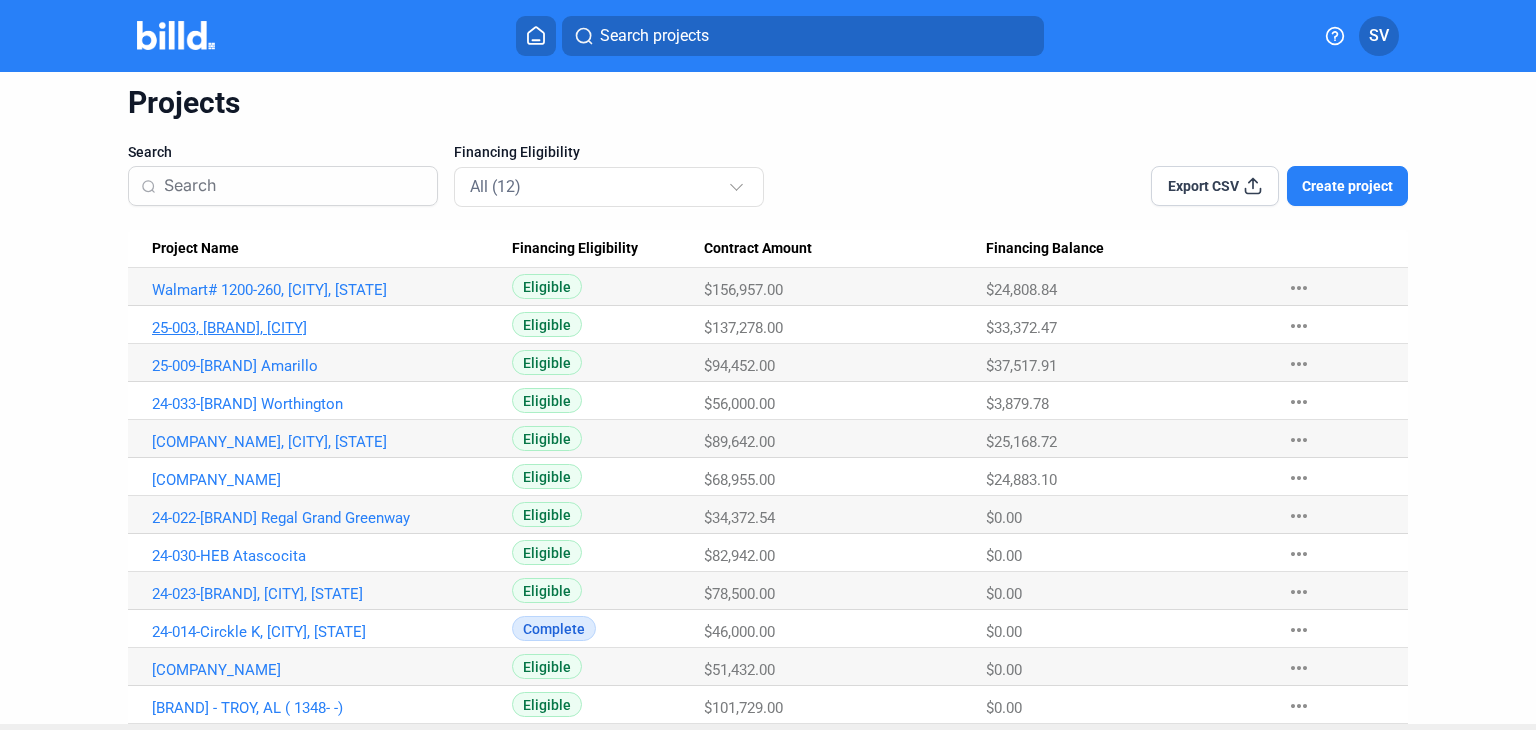 scroll, scrollTop: 100, scrollLeft: 0, axis: vertical 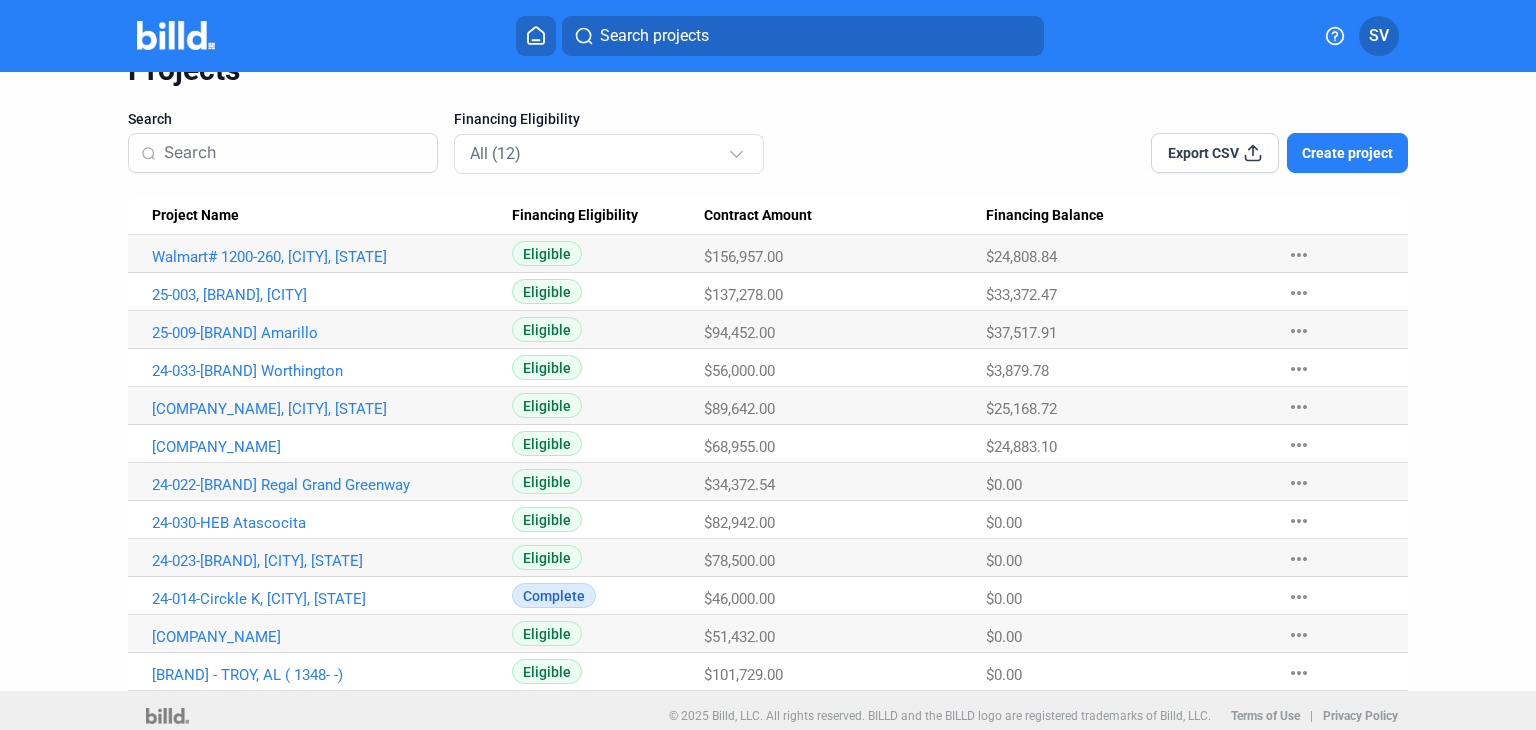click on "[COMPANY_NAME]" at bounding box center [320, 254] 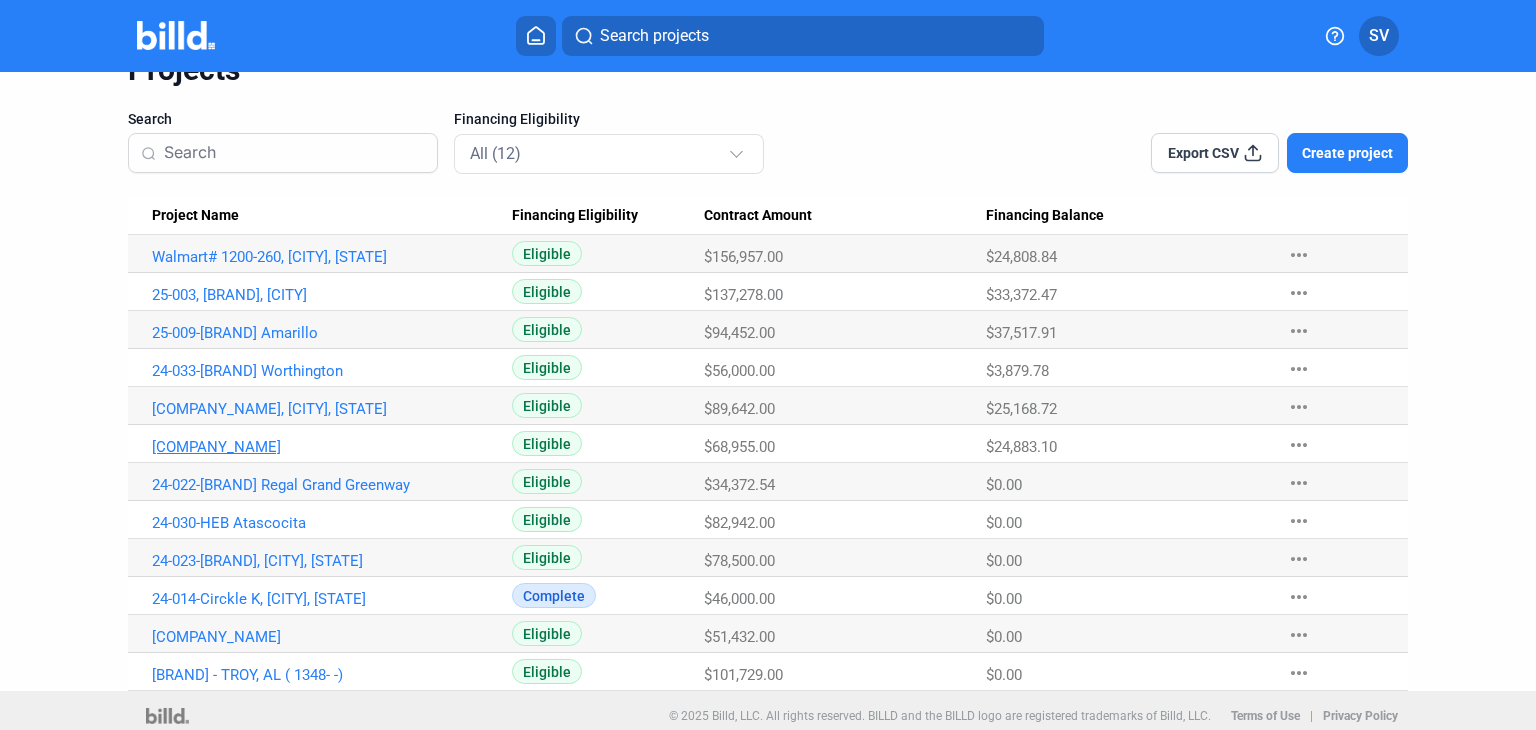 click on "[COMPANY_NAME]" at bounding box center (325, 257) 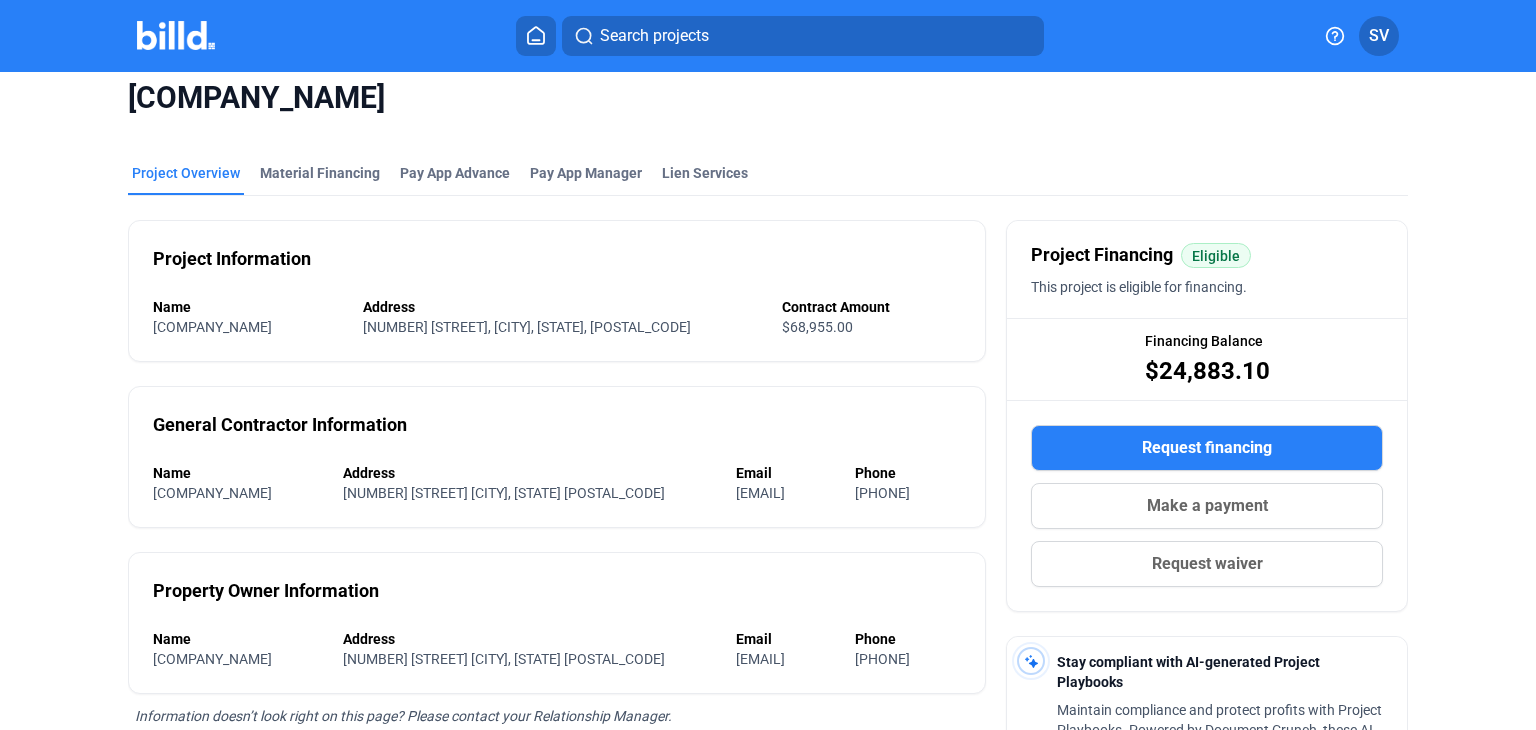 scroll, scrollTop: 0, scrollLeft: 0, axis: both 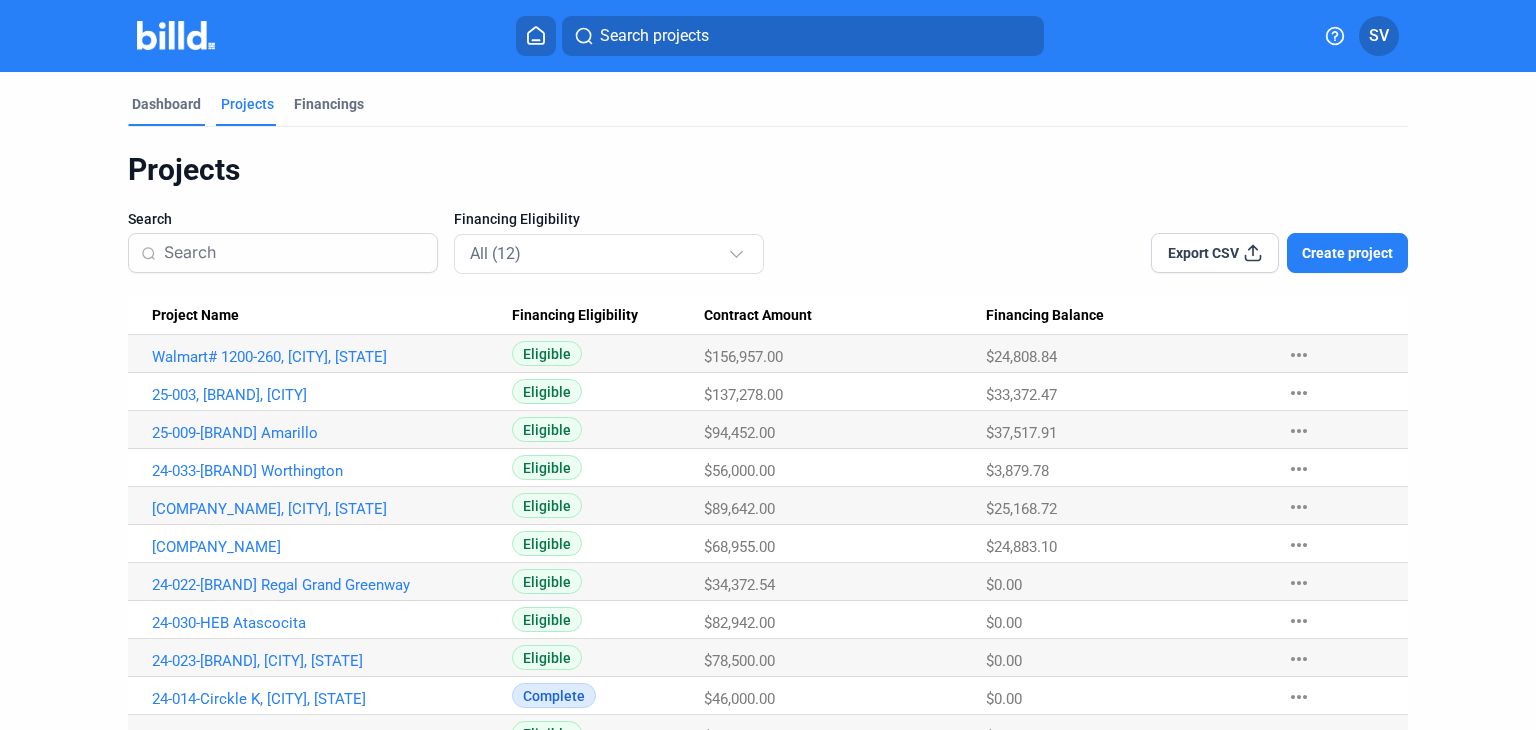 drag, startPoint x: 172, startPoint y: 95, endPoint x: 193, endPoint y: 113, distance: 27.658634 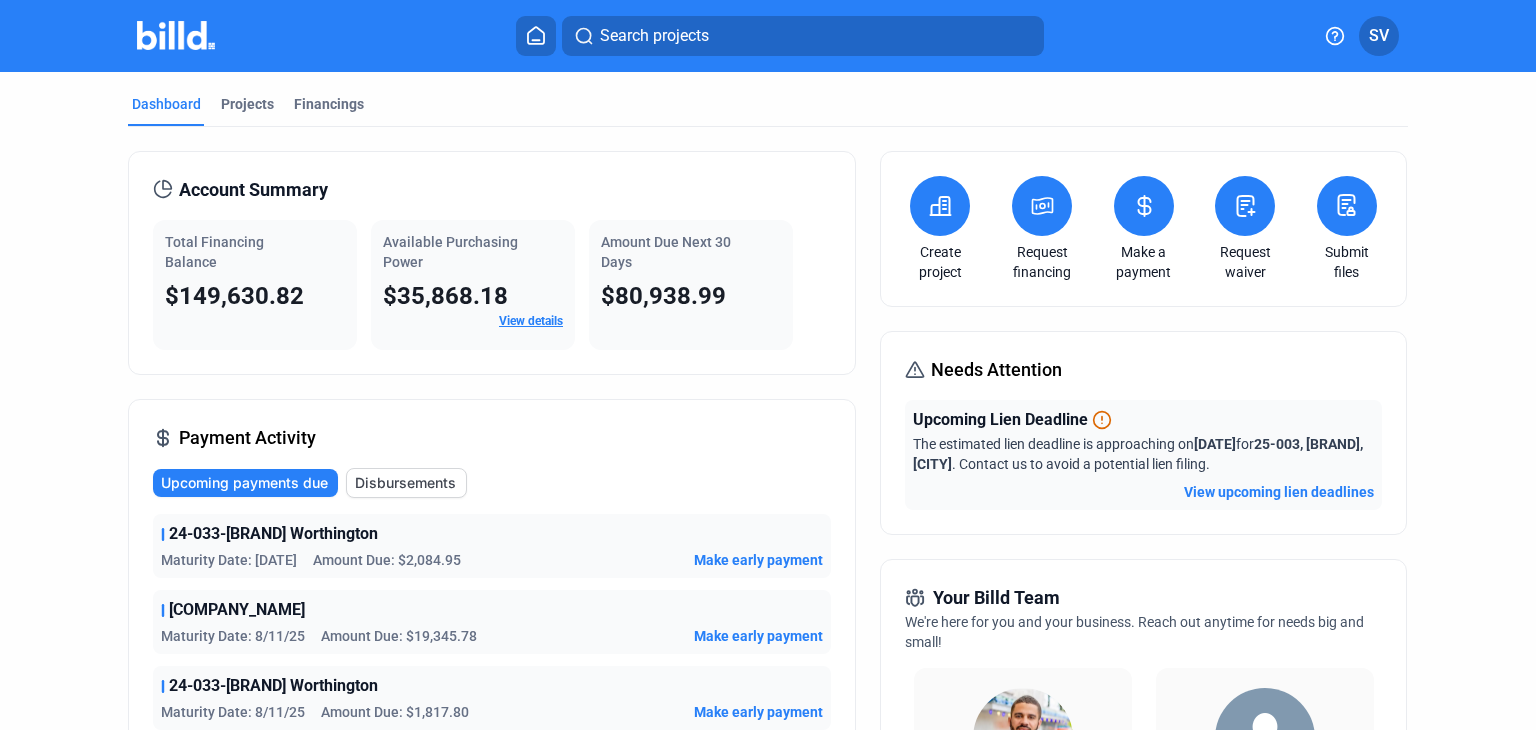 click on "Make a payment" at bounding box center (1144, 262) 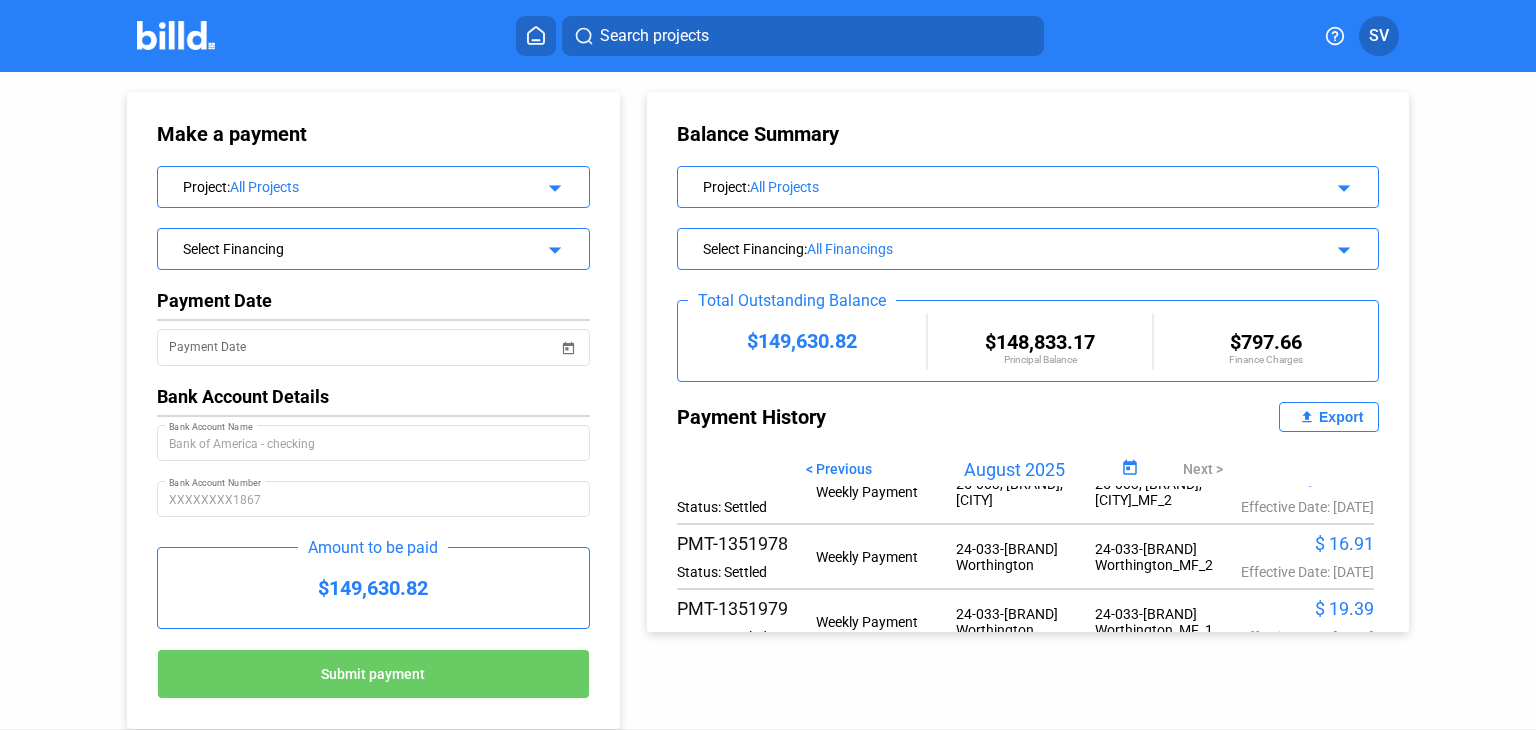 scroll, scrollTop: 100, scrollLeft: 0, axis: vertical 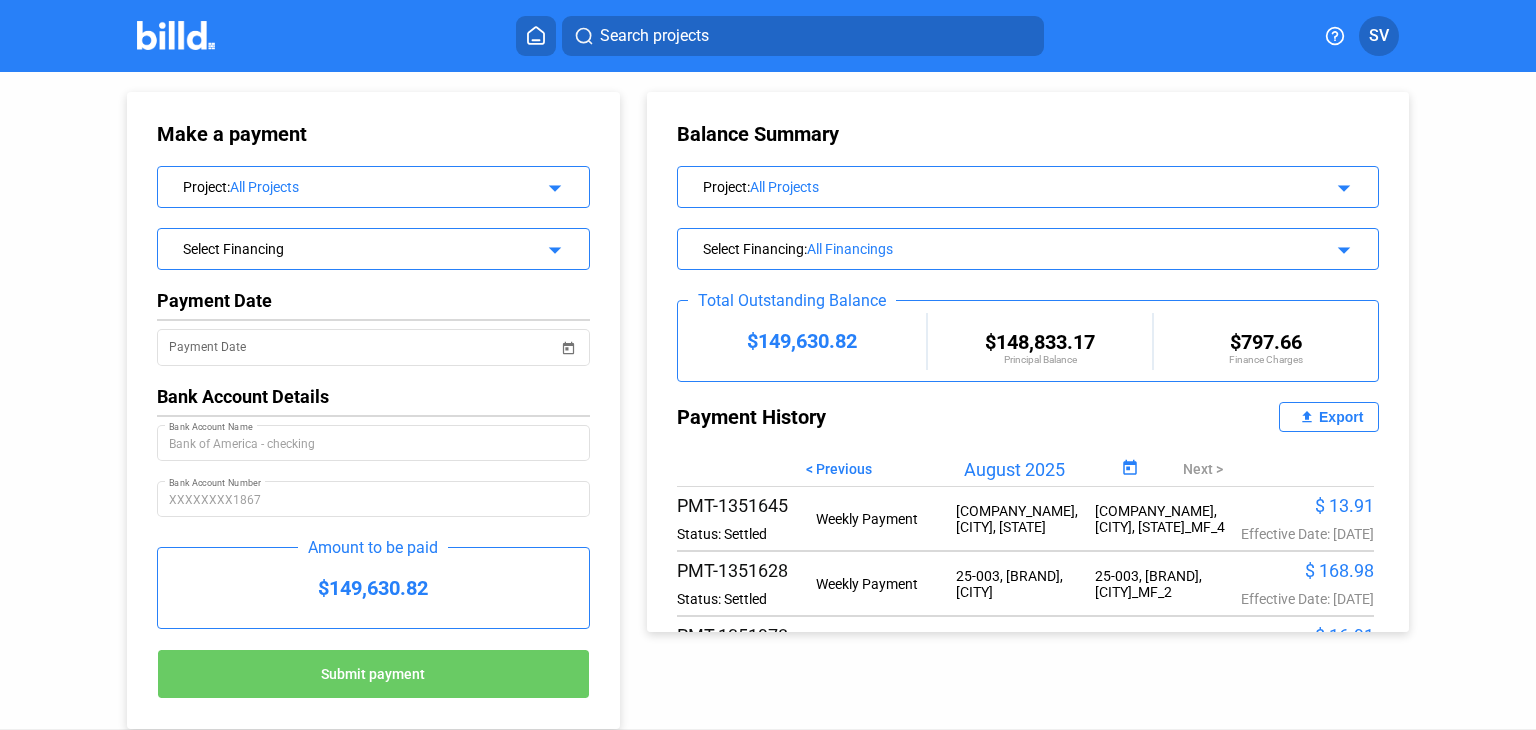 click 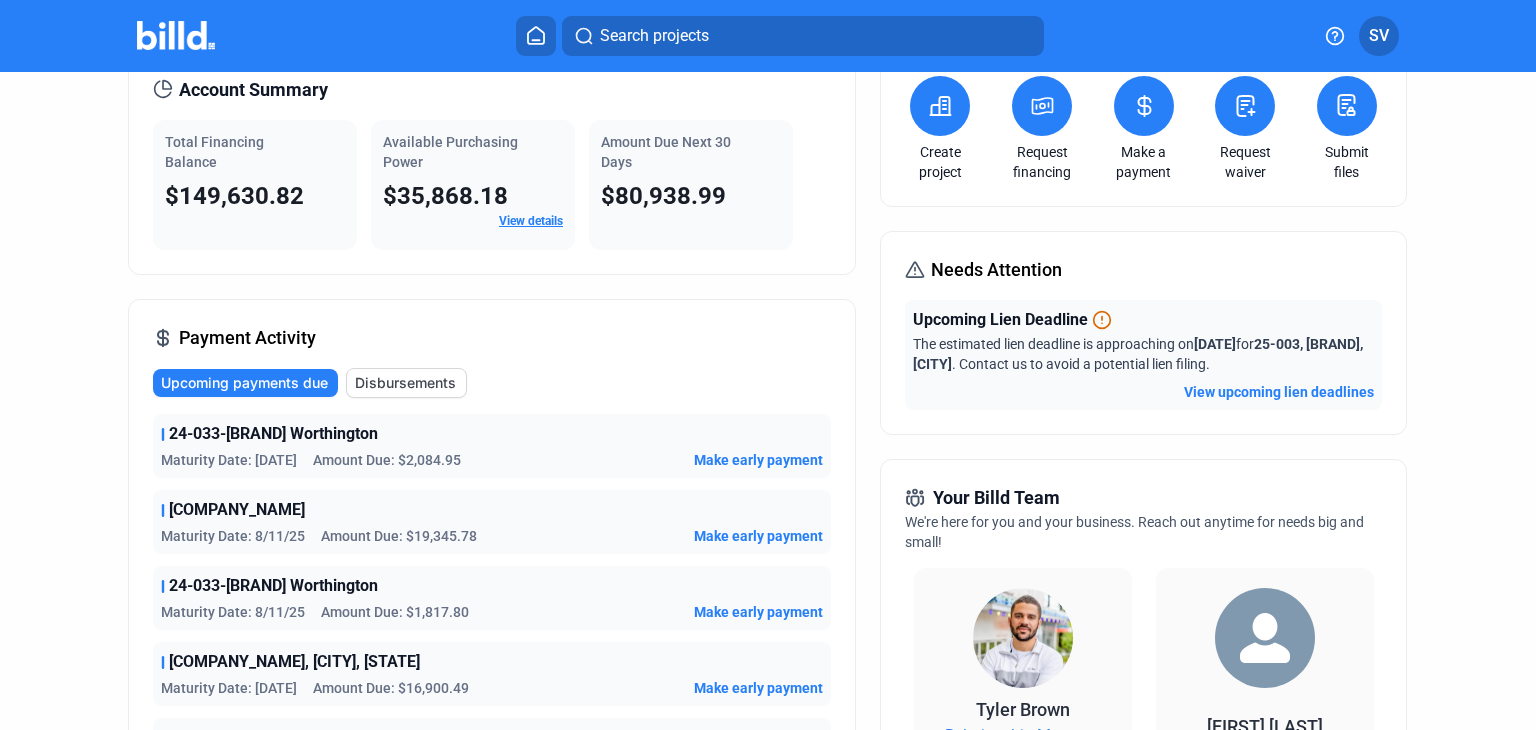 scroll, scrollTop: 400, scrollLeft: 0, axis: vertical 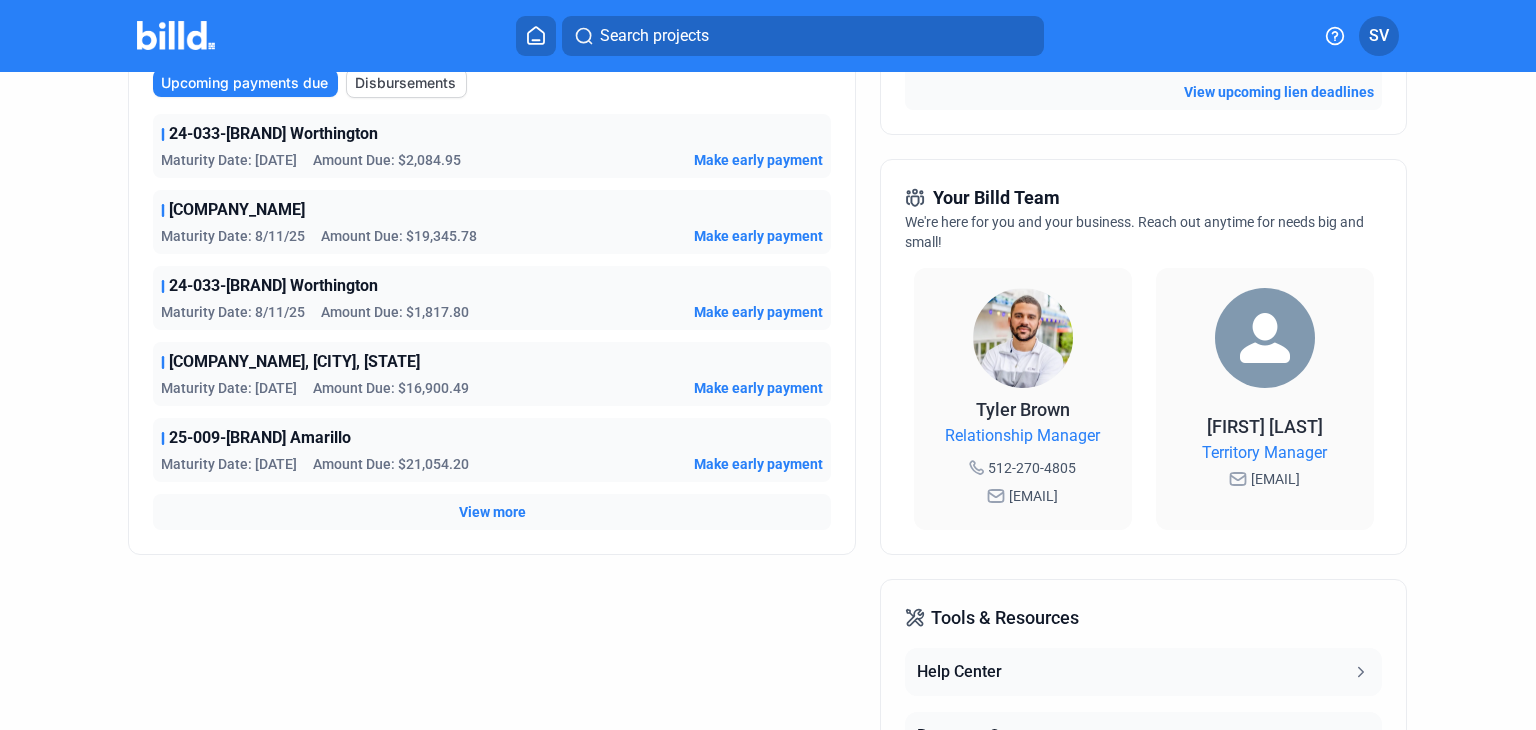 click on "View more" 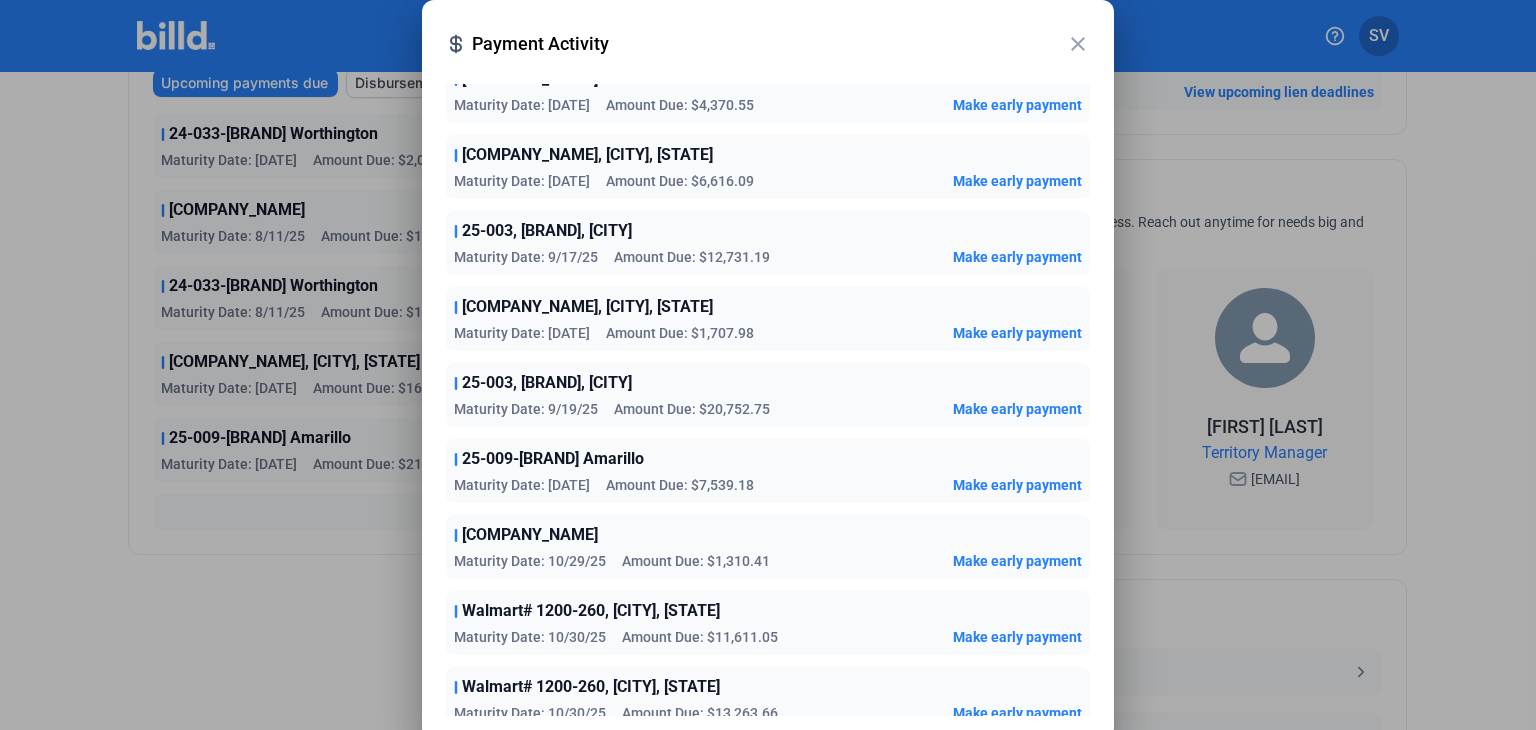 scroll, scrollTop: 541, scrollLeft: 0, axis: vertical 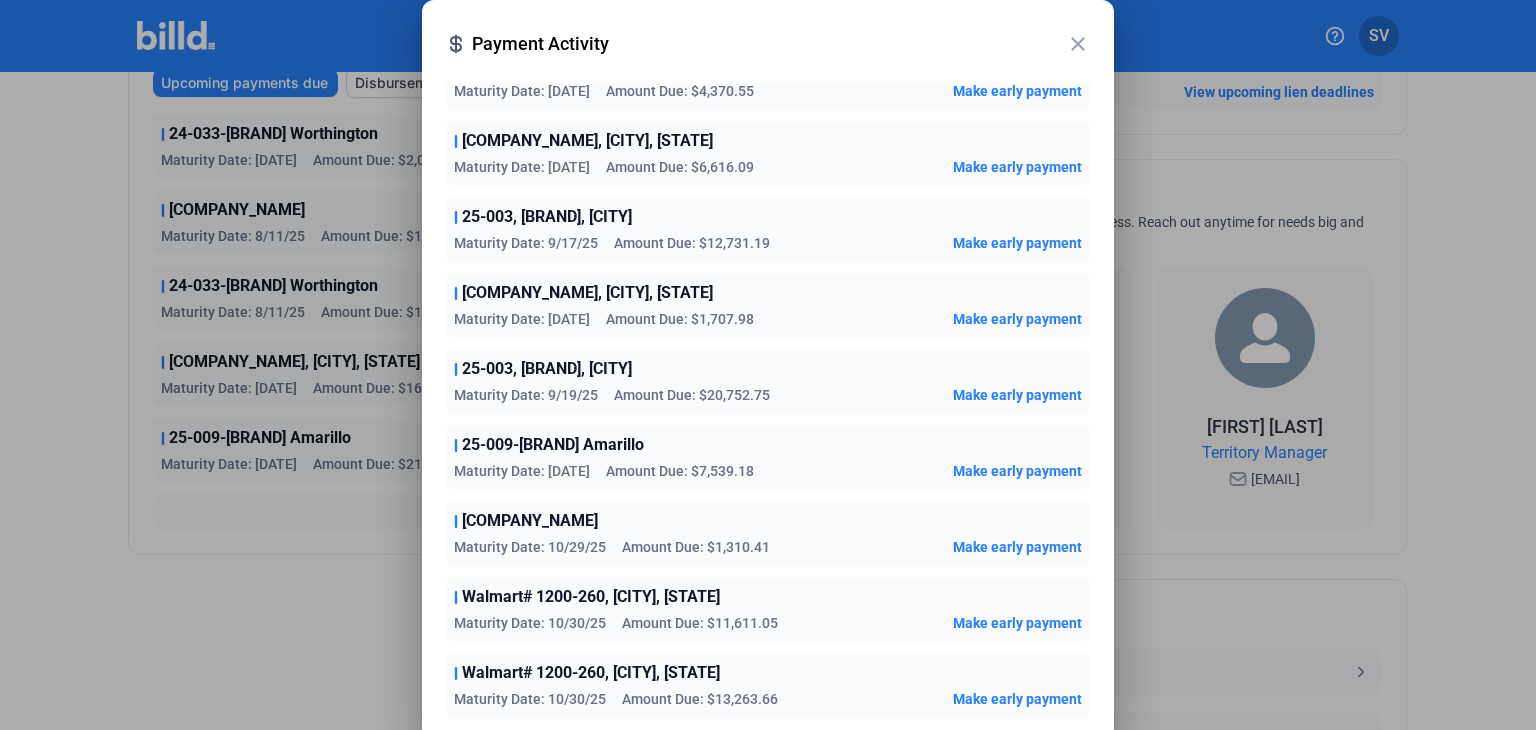click on "close" at bounding box center (1078, 44) 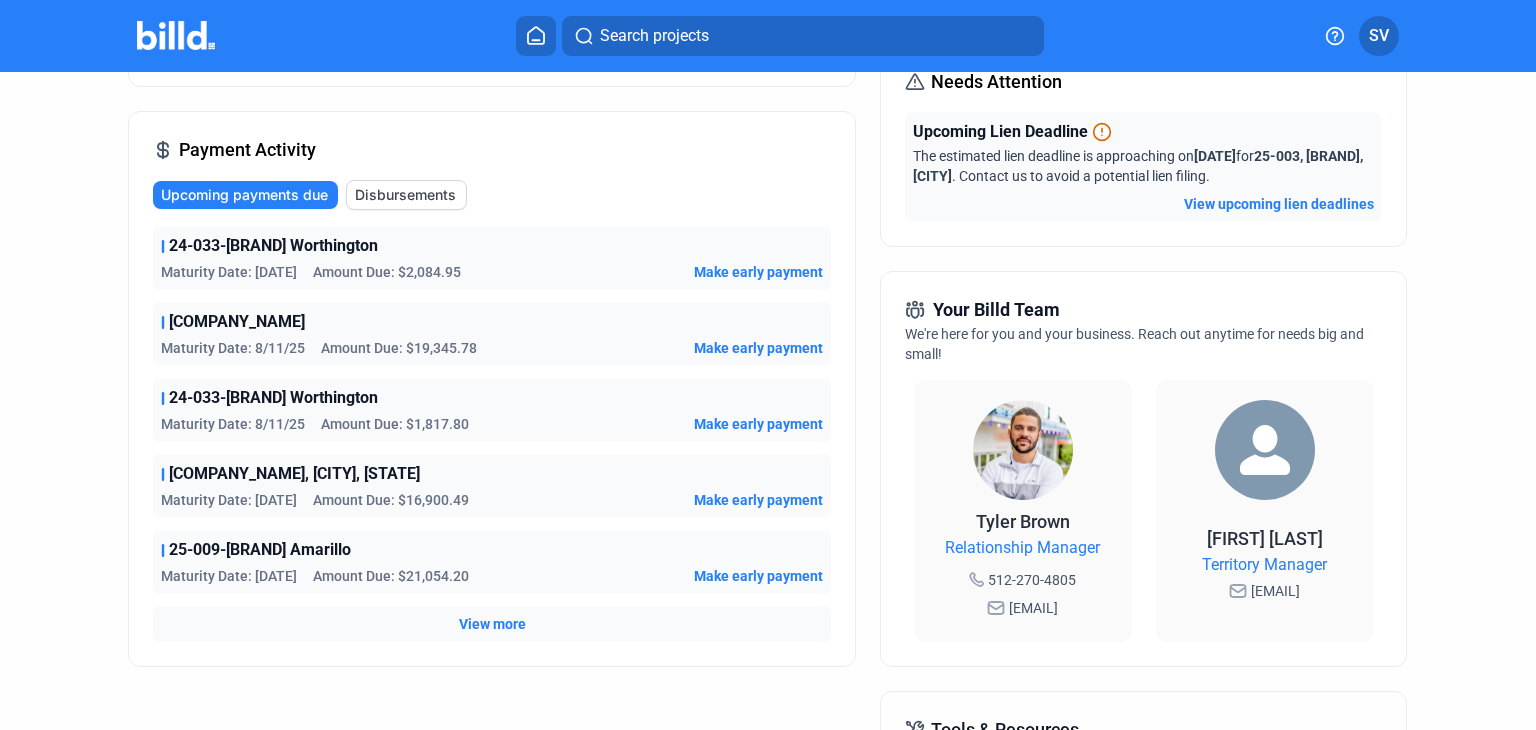 scroll, scrollTop: 300, scrollLeft: 0, axis: vertical 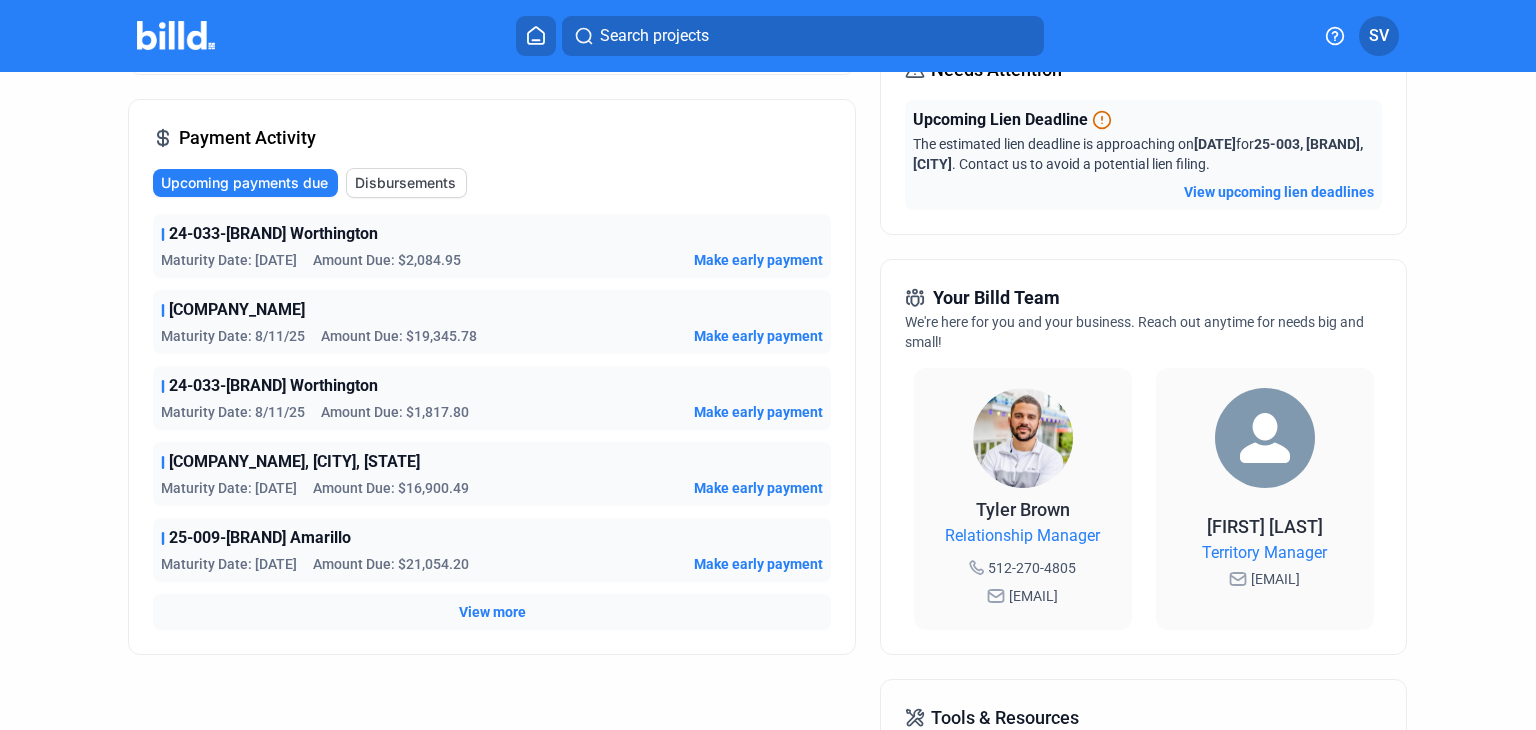click on "View more" 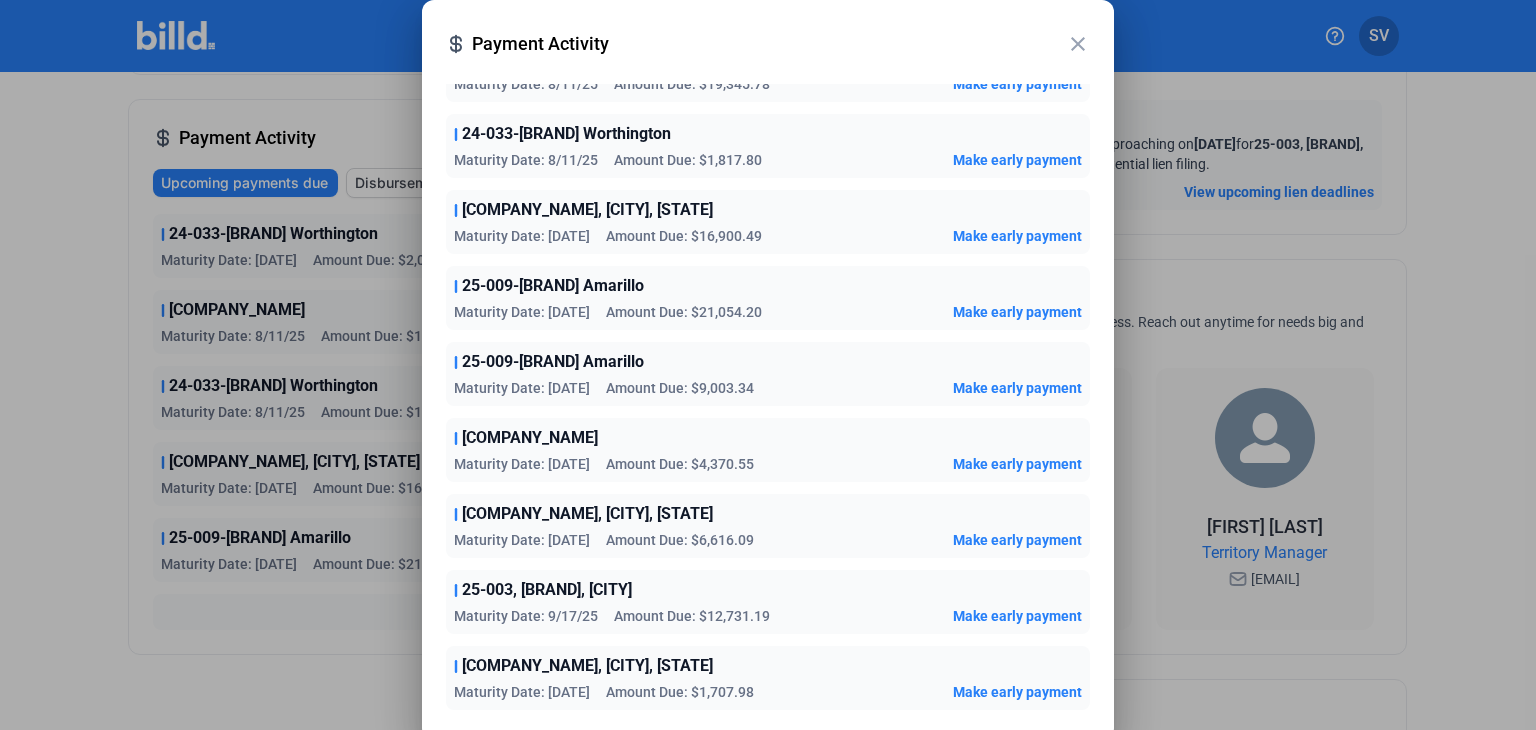 scroll, scrollTop: 200, scrollLeft: 0, axis: vertical 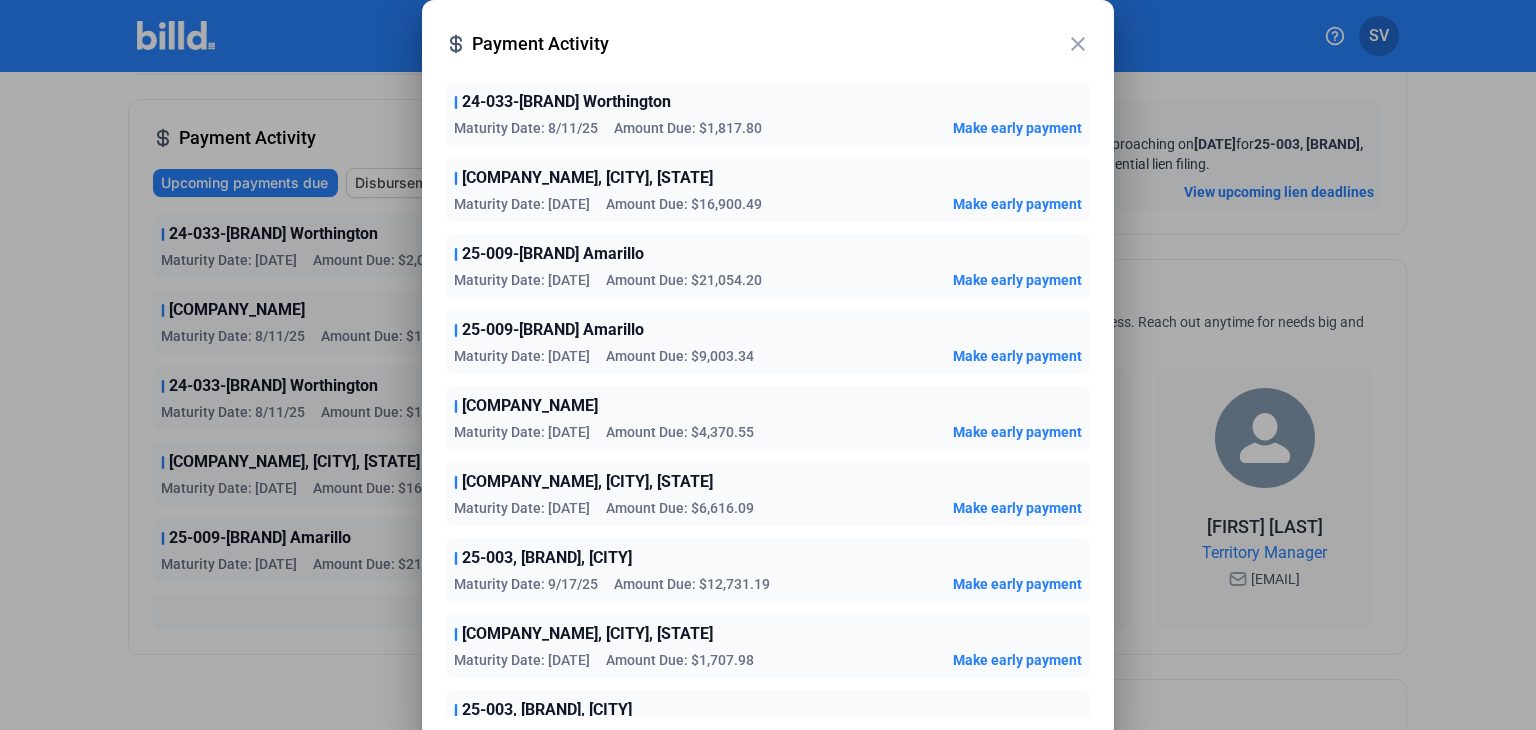 click on "close" at bounding box center [1078, 44] 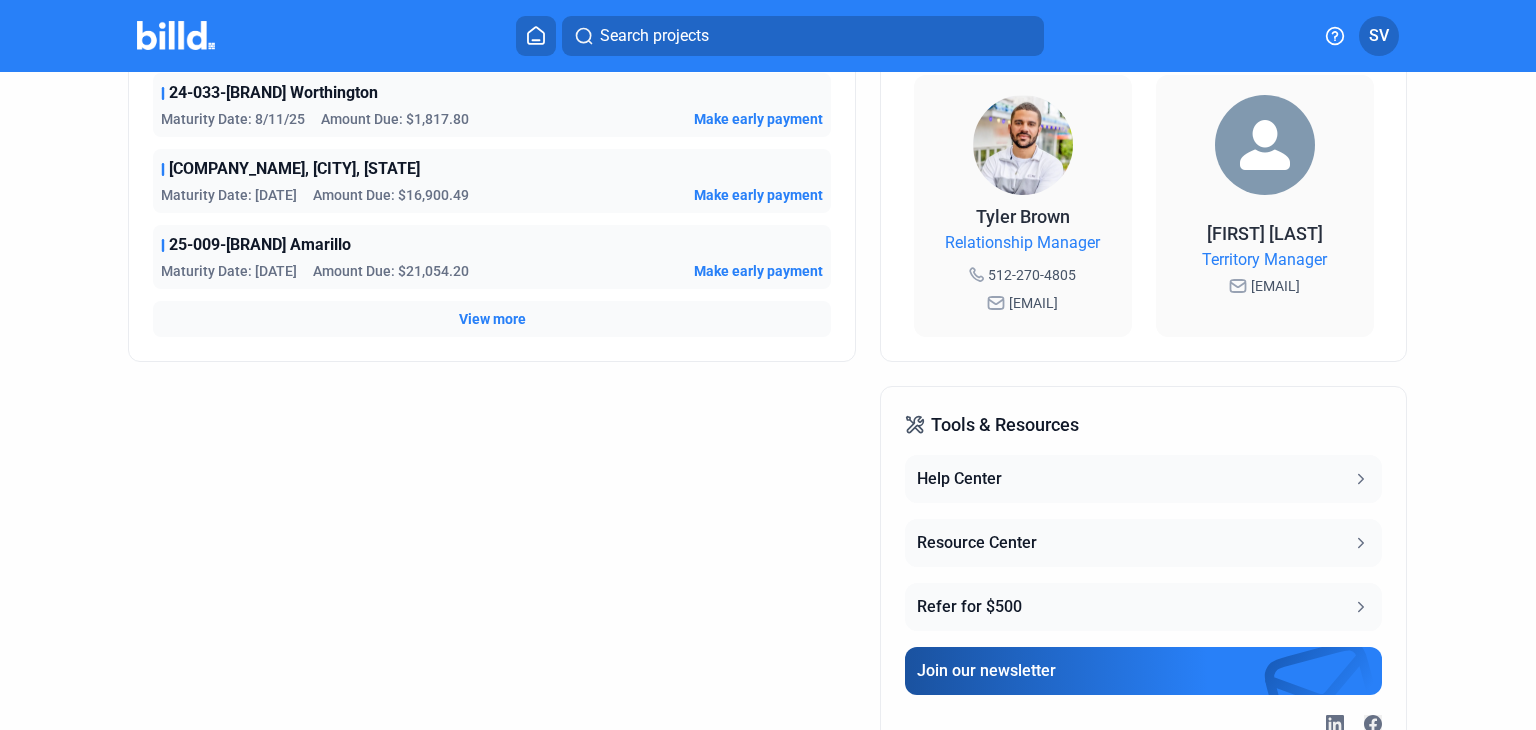 scroll, scrollTop: 600, scrollLeft: 0, axis: vertical 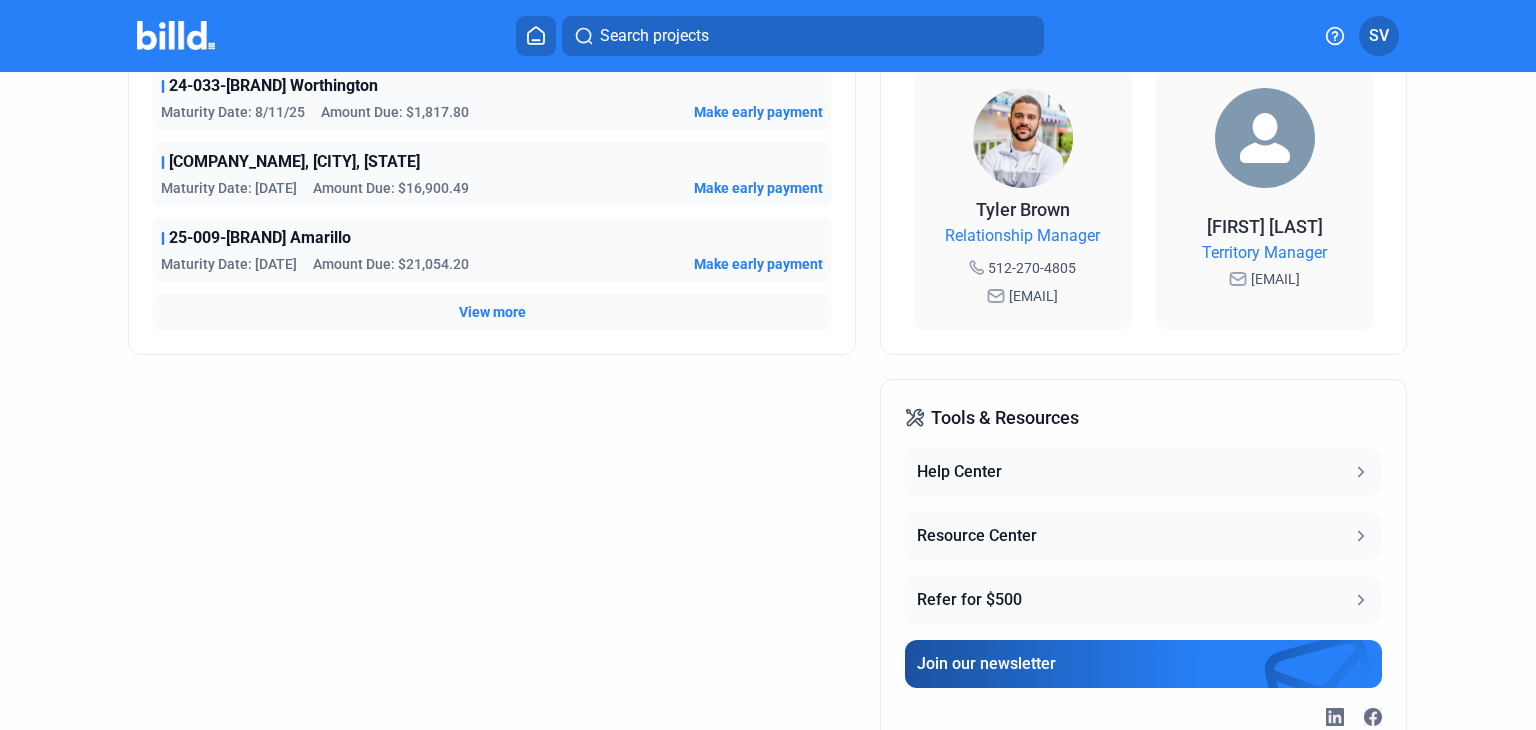 click on "View more" 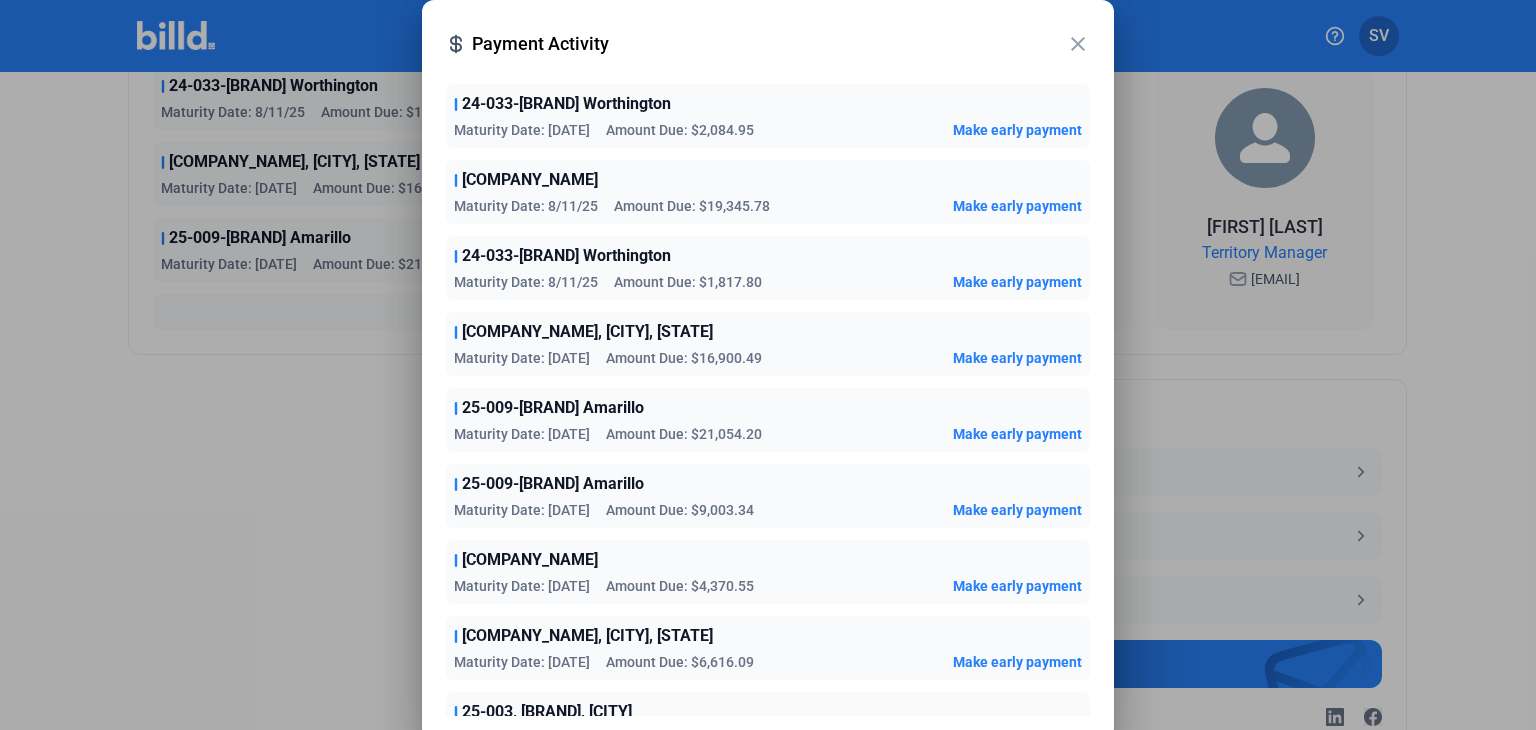 scroll, scrollTop: 0, scrollLeft: 0, axis: both 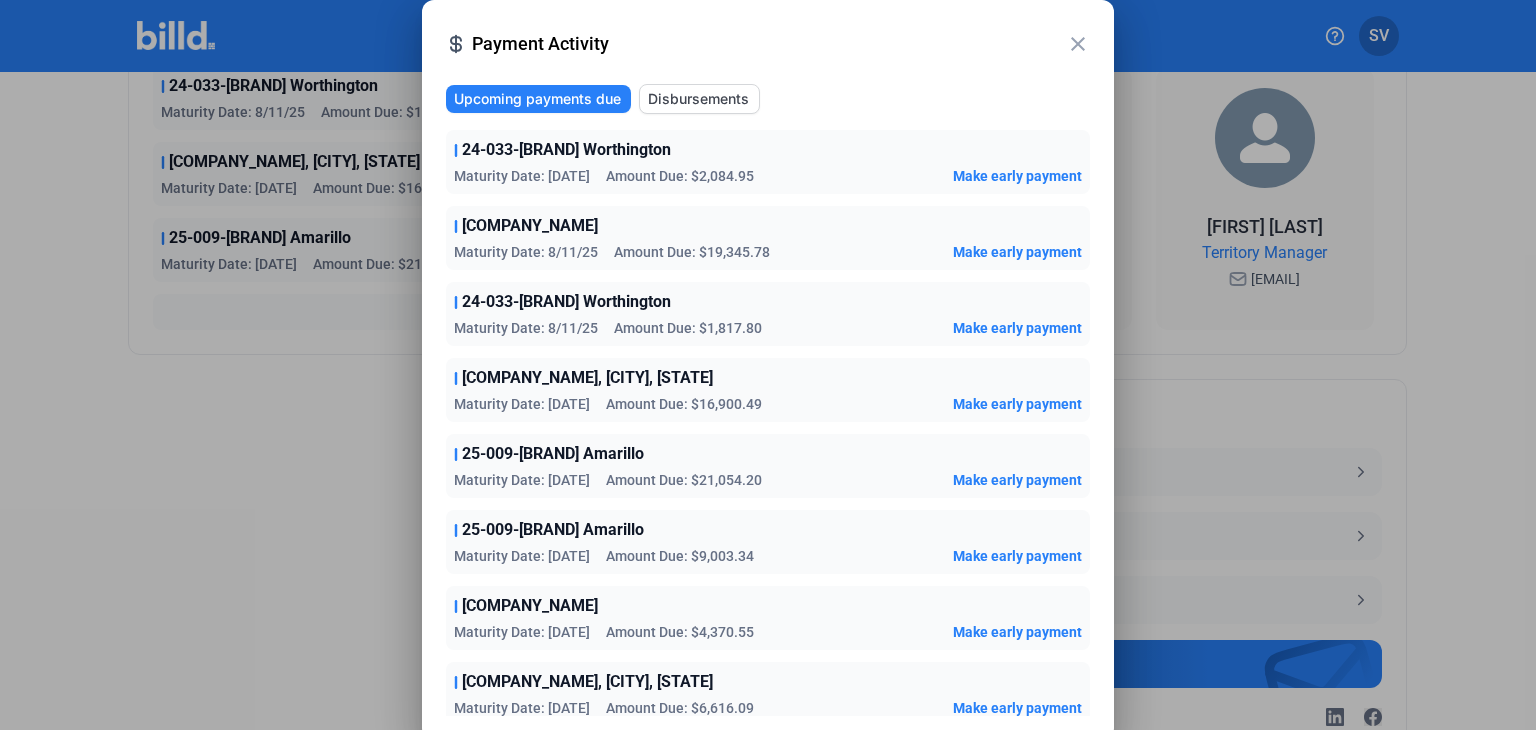 click on "close" at bounding box center (1078, 44) 